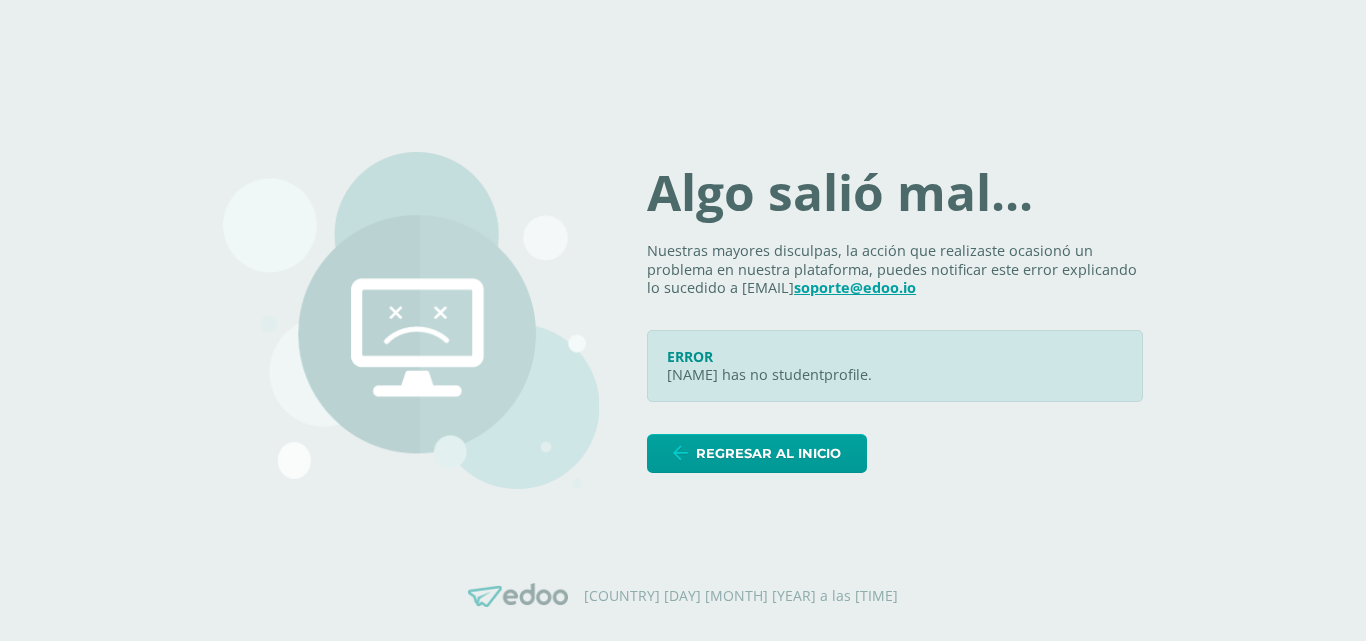 scroll, scrollTop: 0, scrollLeft: 0, axis: both 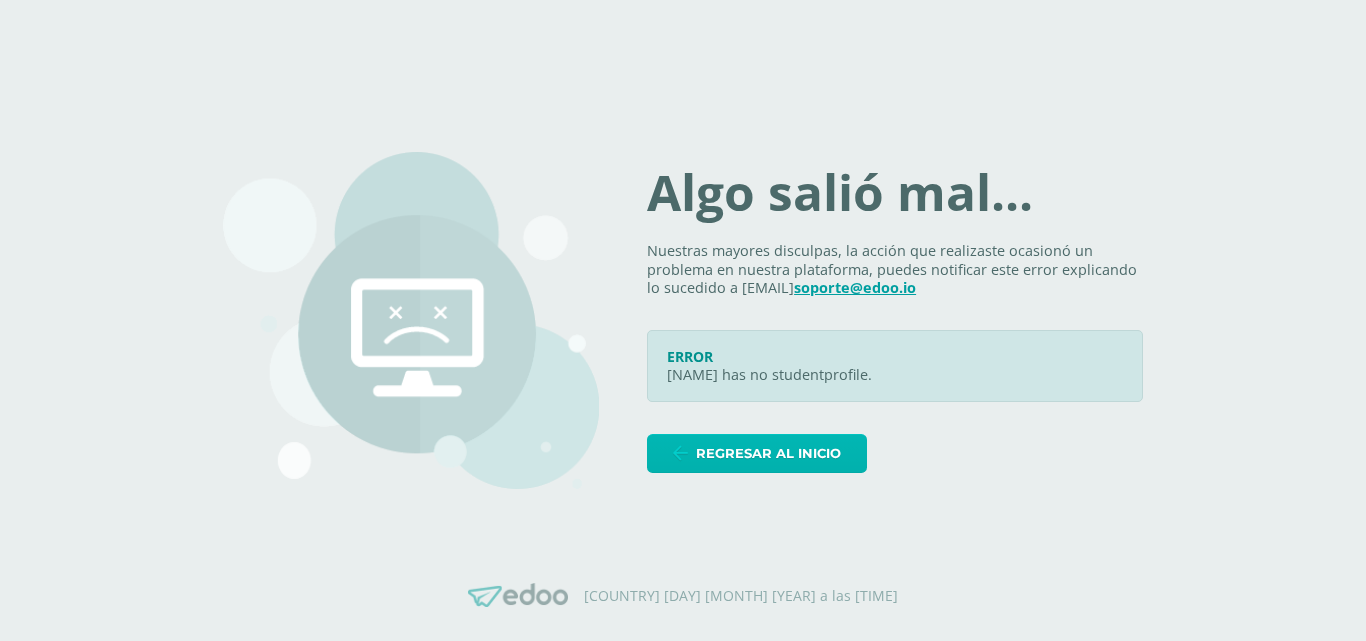 click on "Regresar al inicio" at bounding box center (768, 453) 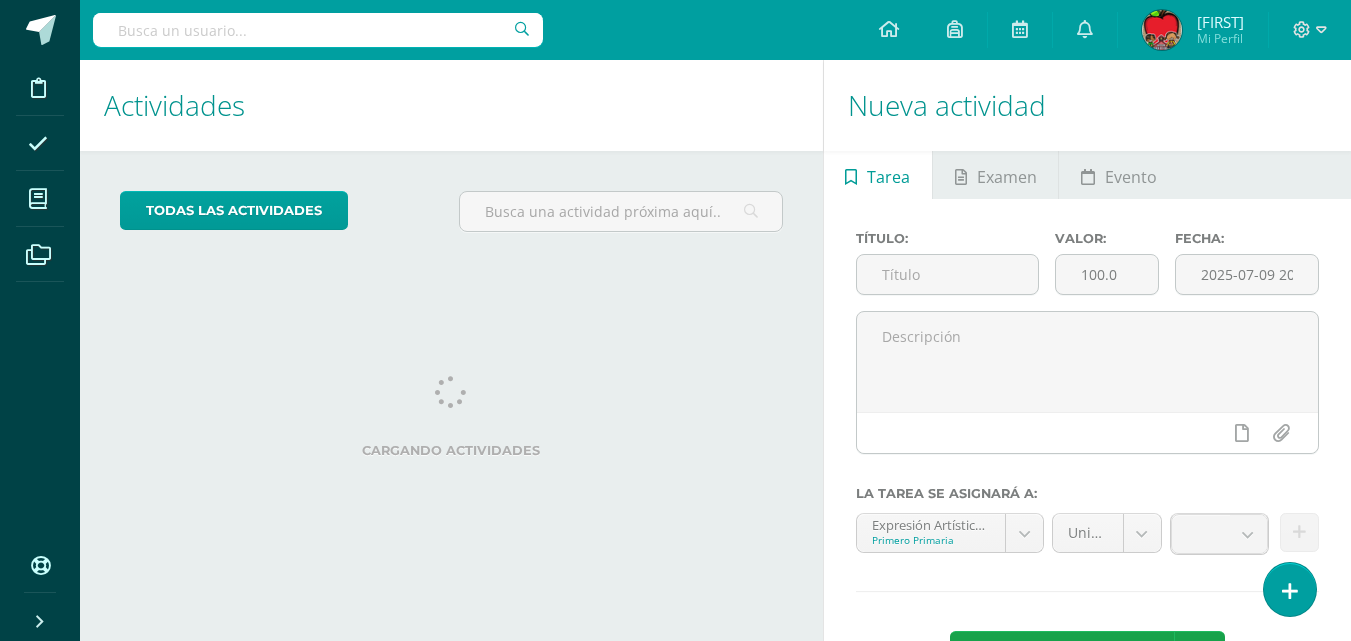 scroll, scrollTop: 0, scrollLeft: 0, axis: both 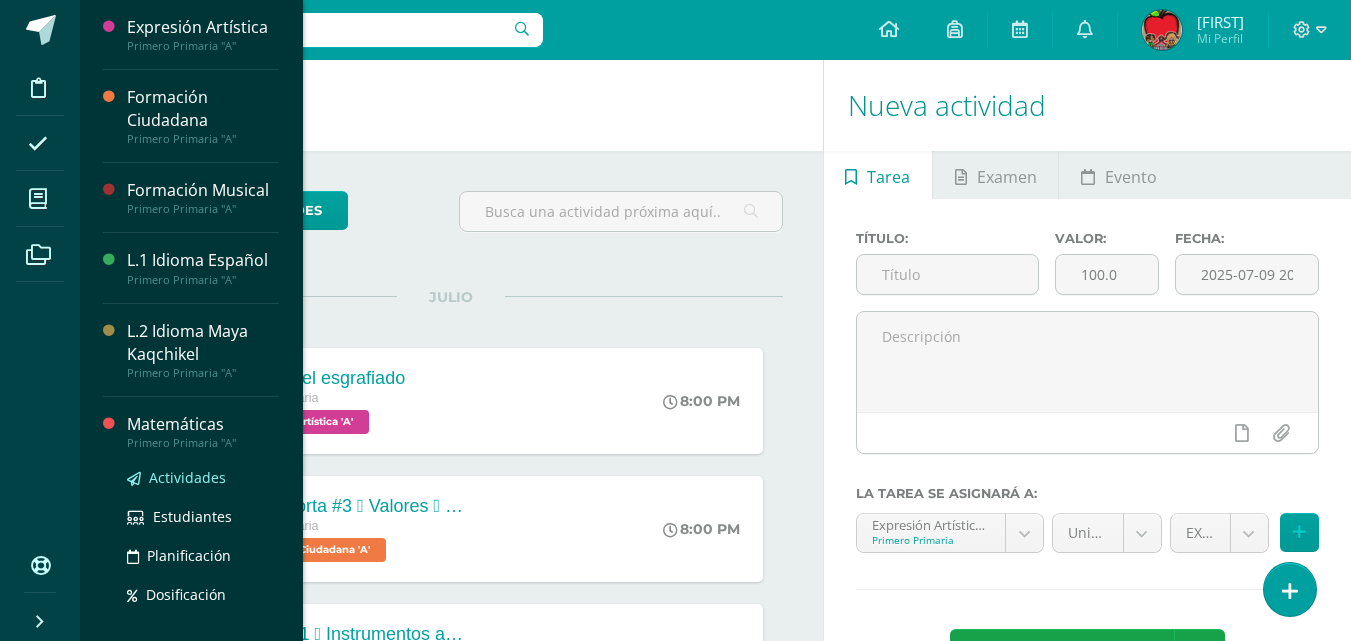 click on "Actividades" at bounding box center [187, 477] 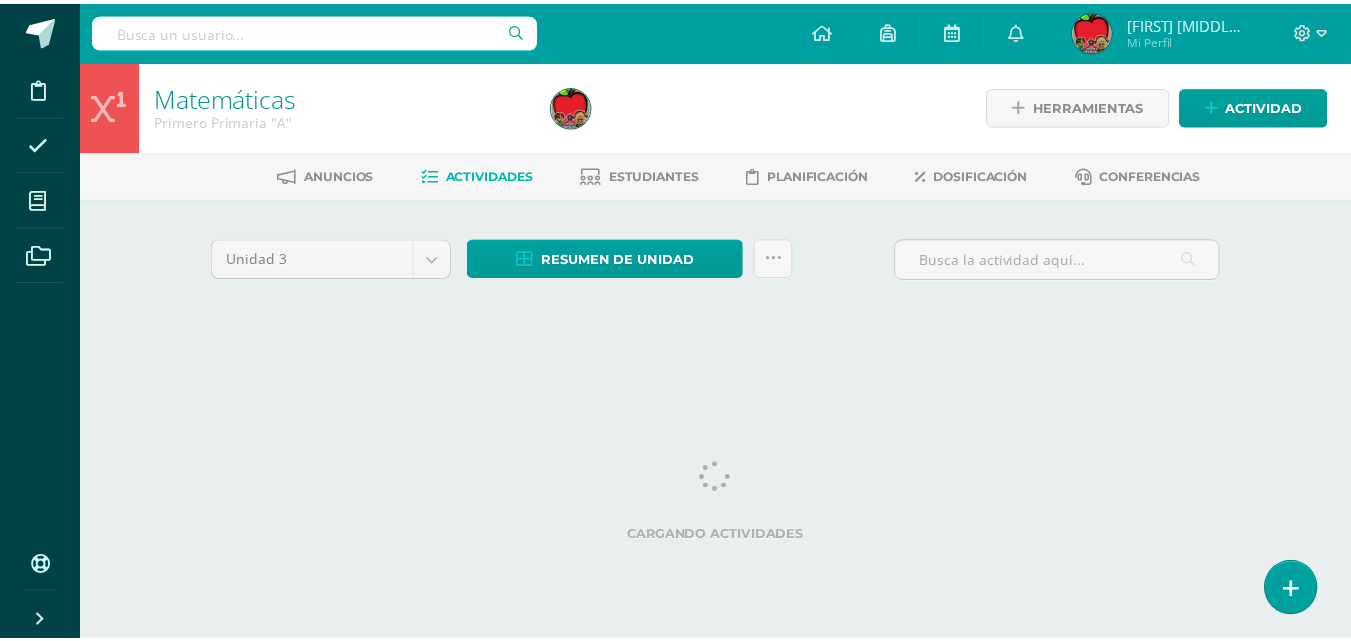 scroll, scrollTop: 0, scrollLeft: 0, axis: both 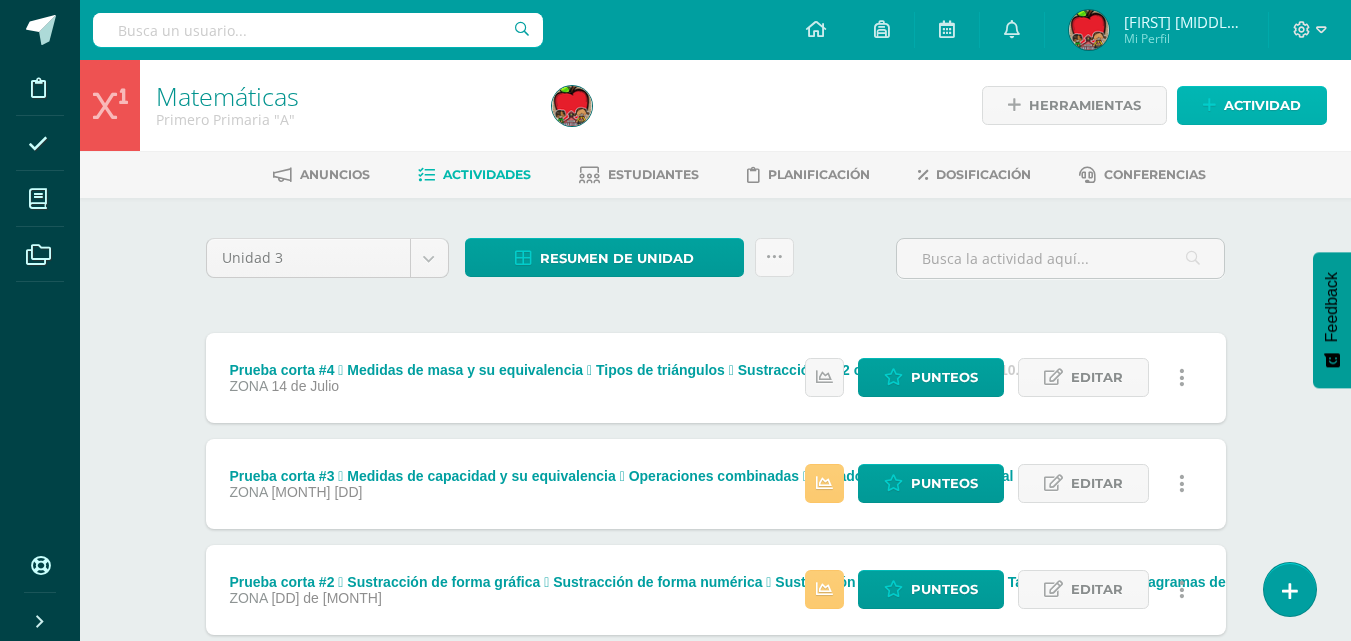 click on "Actividad" at bounding box center (1262, 105) 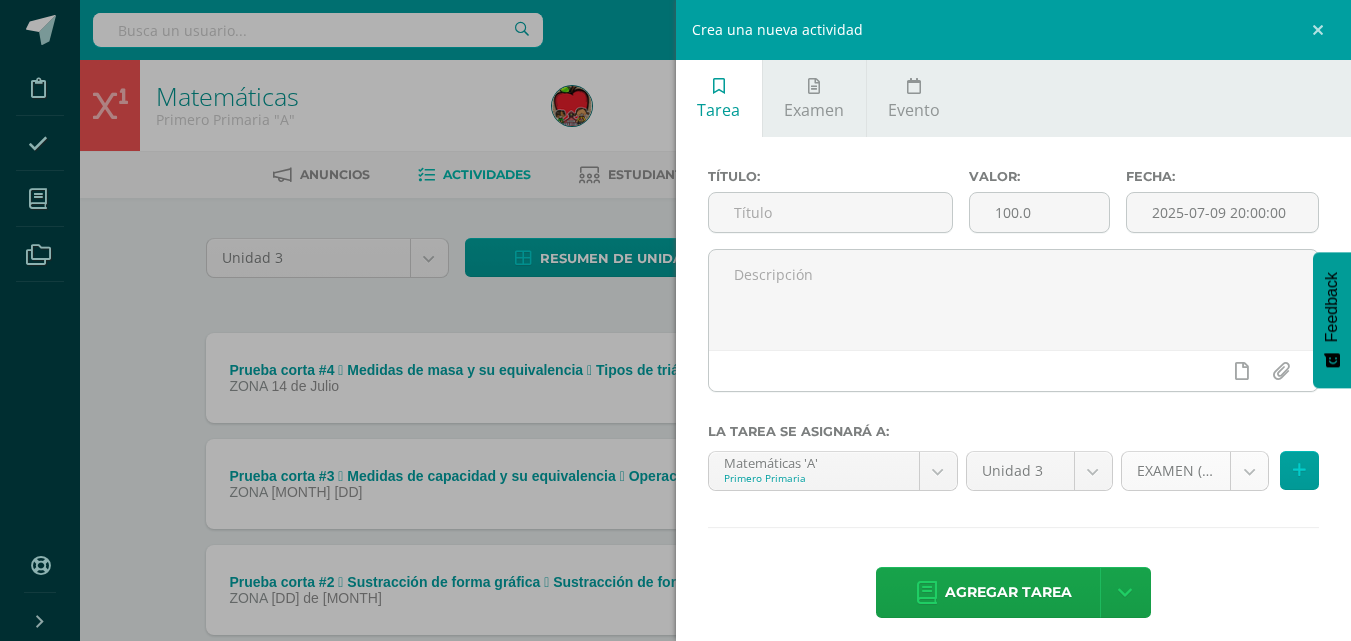 click on "Disciplina Asistencia Mis cursos Archivos Soporte
Centro de ayuda
Últimas actualizaciones
Cerrar panel
Expresión Artística
Primero
Primaria
"A"
Actividades Estudiantes Planificación Dosificación
Formación Ciudadana
Primero
Primaria
"A"
Actividades Estudiantes Planificación Dosificación
Formación Musical
Primero
Primaria
"A"
Actividades Estudiantes Planificación Dosificación
L.1 Idioma Español
Actividades Estudiantes Planificación Dosificación
0" at bounding box center (675, 437) 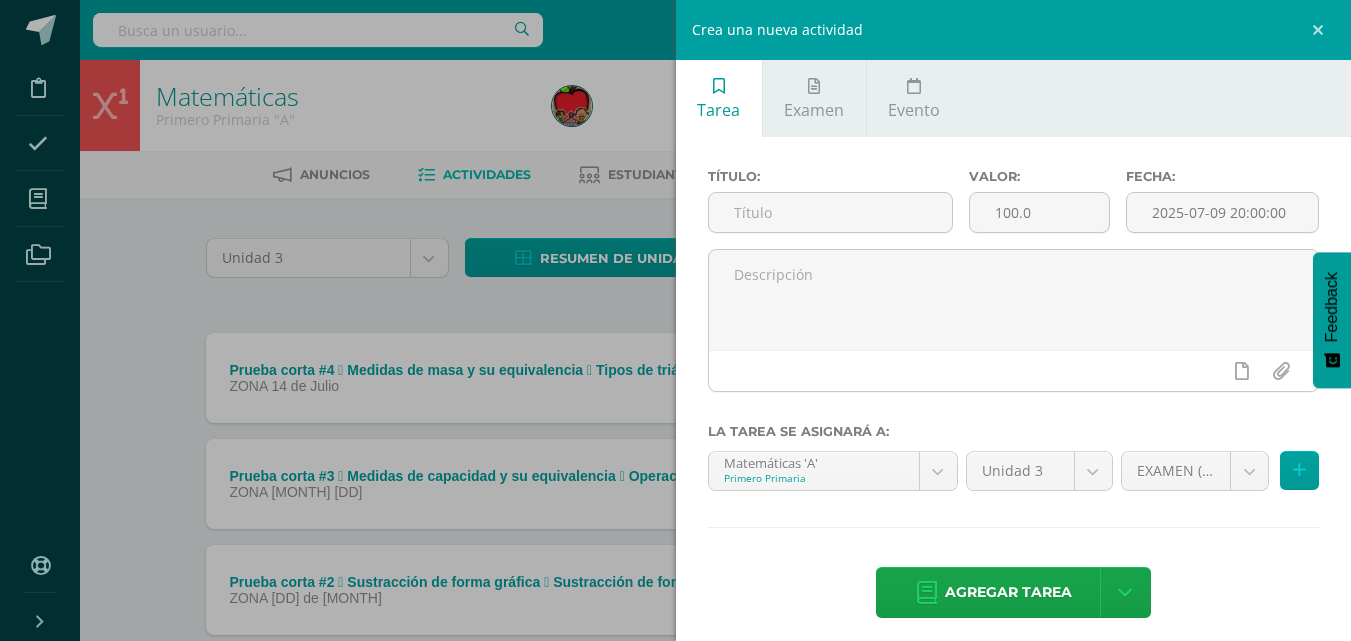 click on "Disciplina Asistencia Mis cursos Archivos Soporte
Centro de ayuda
Últimas actualizaciones
Cerrar panel
Expresión Artística
Primero
Primaria
"A"
Actividades Estudiantes Planificación Dosificación
Formación Ciudadana
Primero
Primaria
"A"
Actividades Estudiantes Planificación Dosificación
Formación Musical
Primero
Primaria
"A"
Actividades Estudiantes Planificación Dosificación
L.1 Idioma Español
Actividades Estudiantes Planificación Dosificación
0" at bounding box center [675, 437] 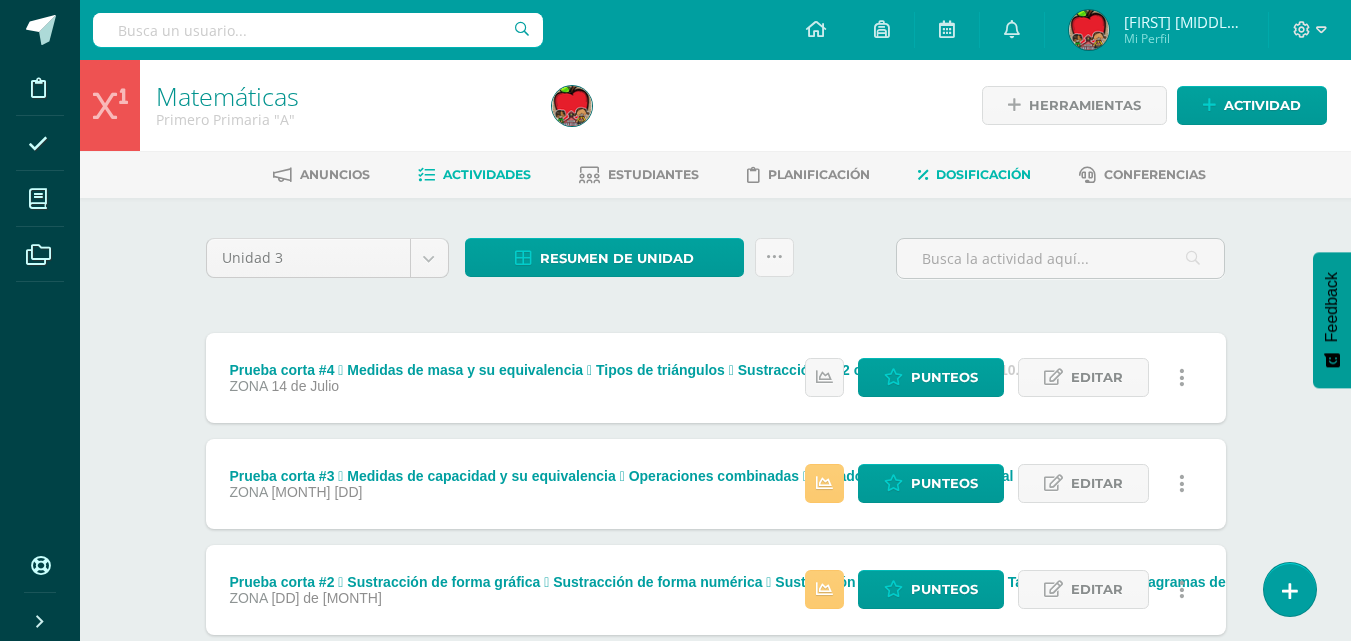 click on "Dosificación" at bounding box center [983, 174] 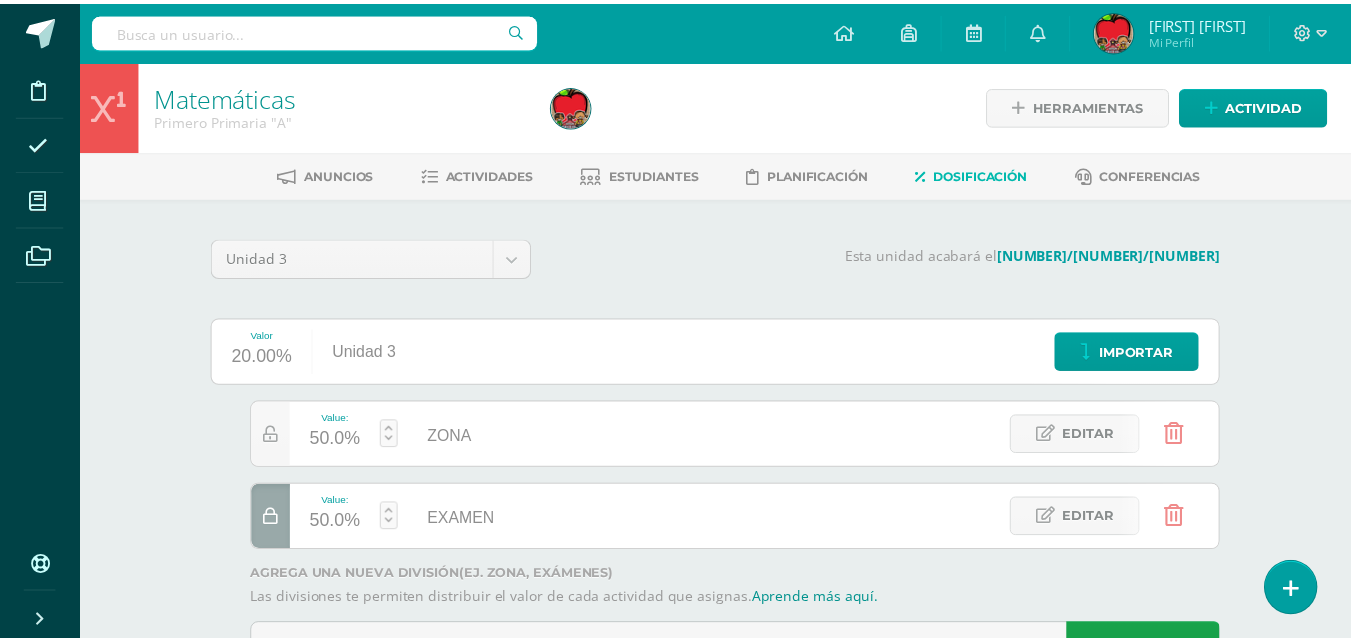 scroll, scrollTop: 0, scrollLeft: 0, axis: both 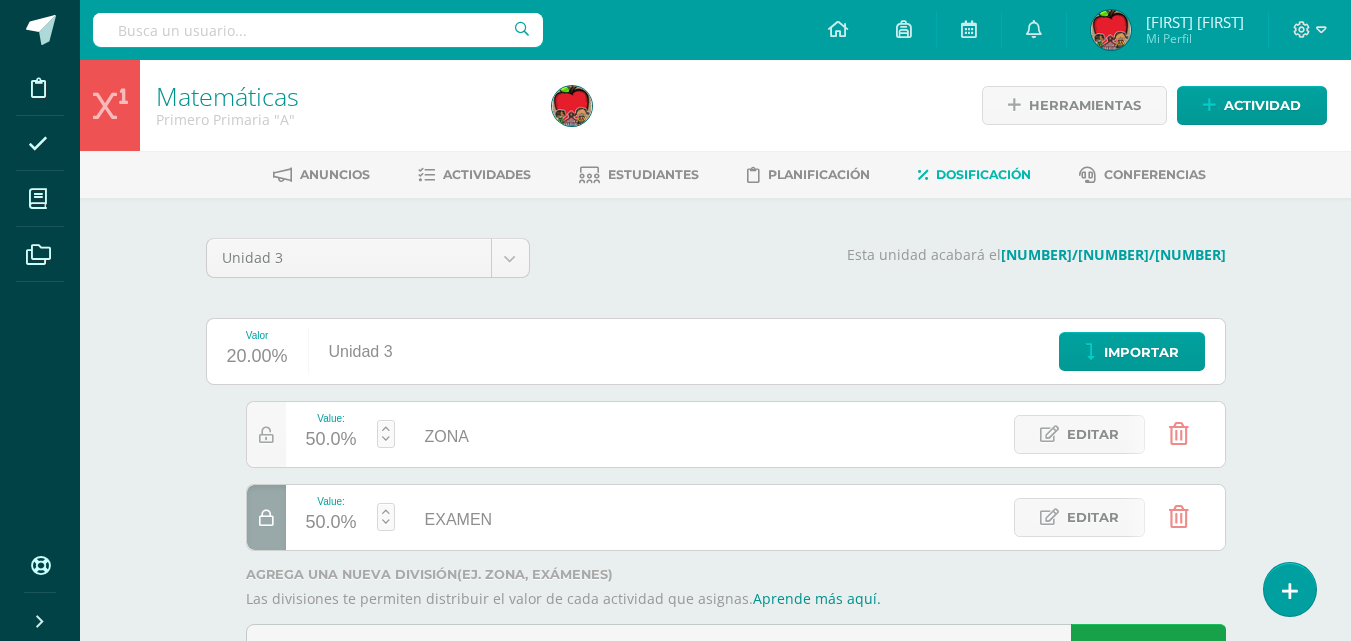 click on "Value: 50.0% ZONA ZONA Editar" at bounding box center (736, 434) 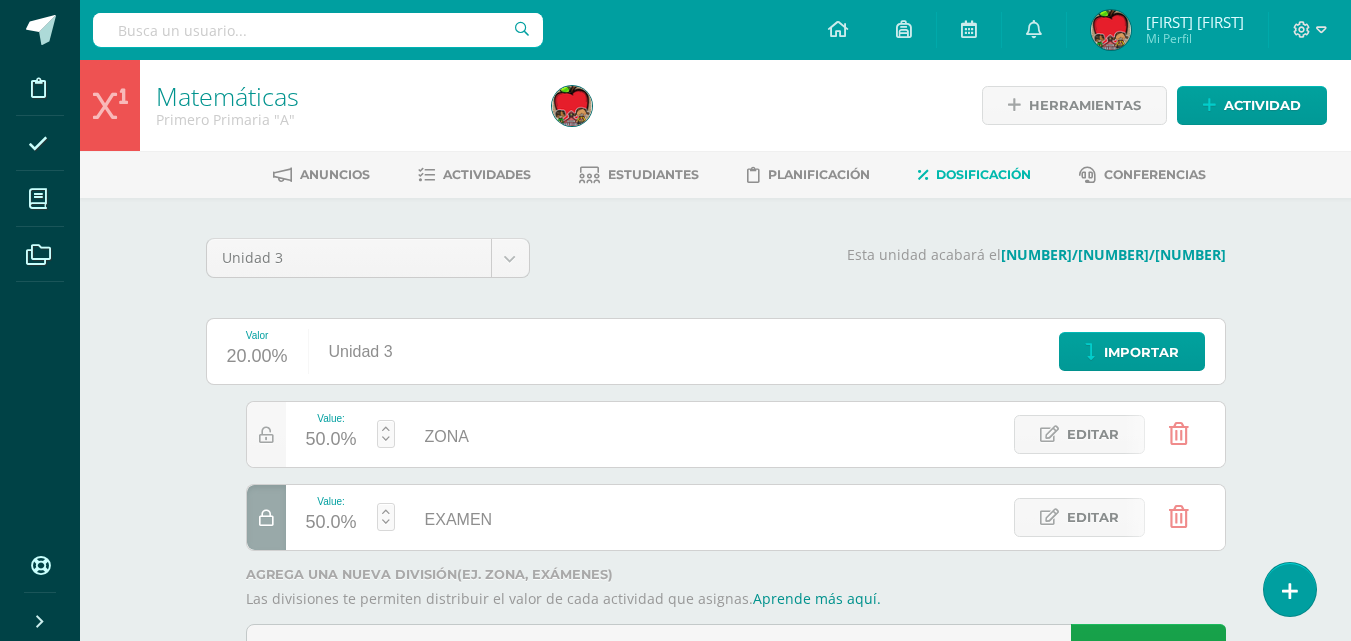 scroll, scrollTop: 90, scrollLeft: 0, axis: vertical 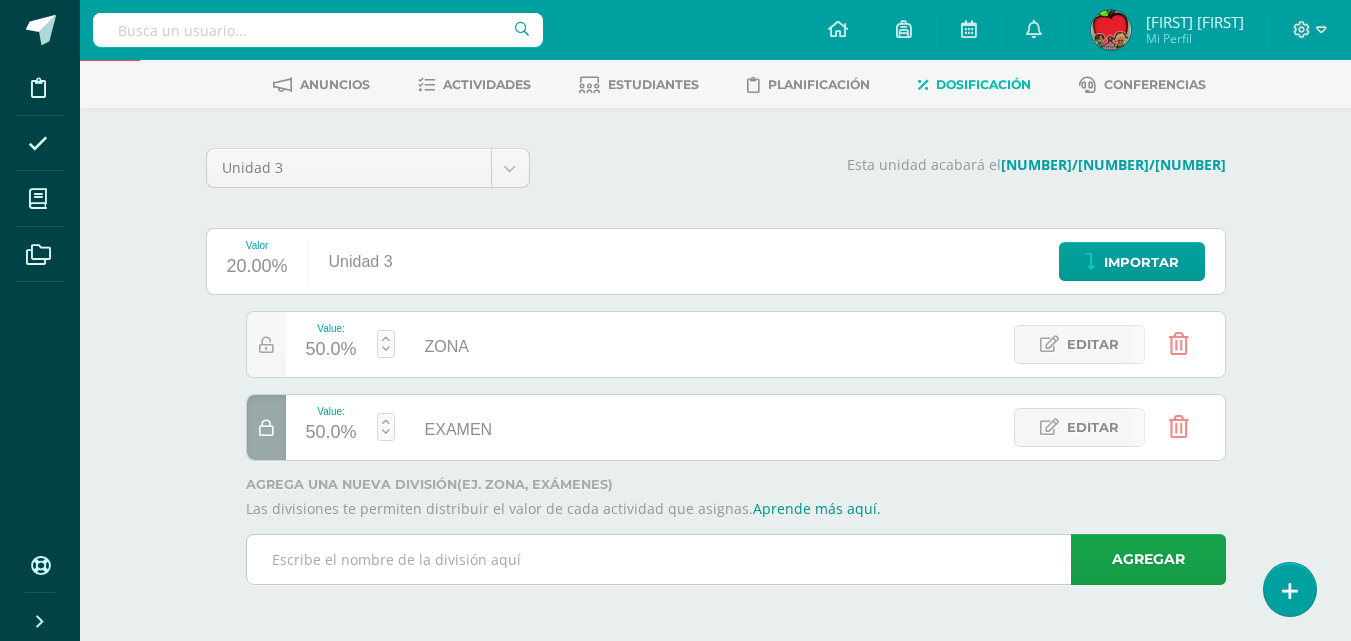 click at bounding box center (736, 559) 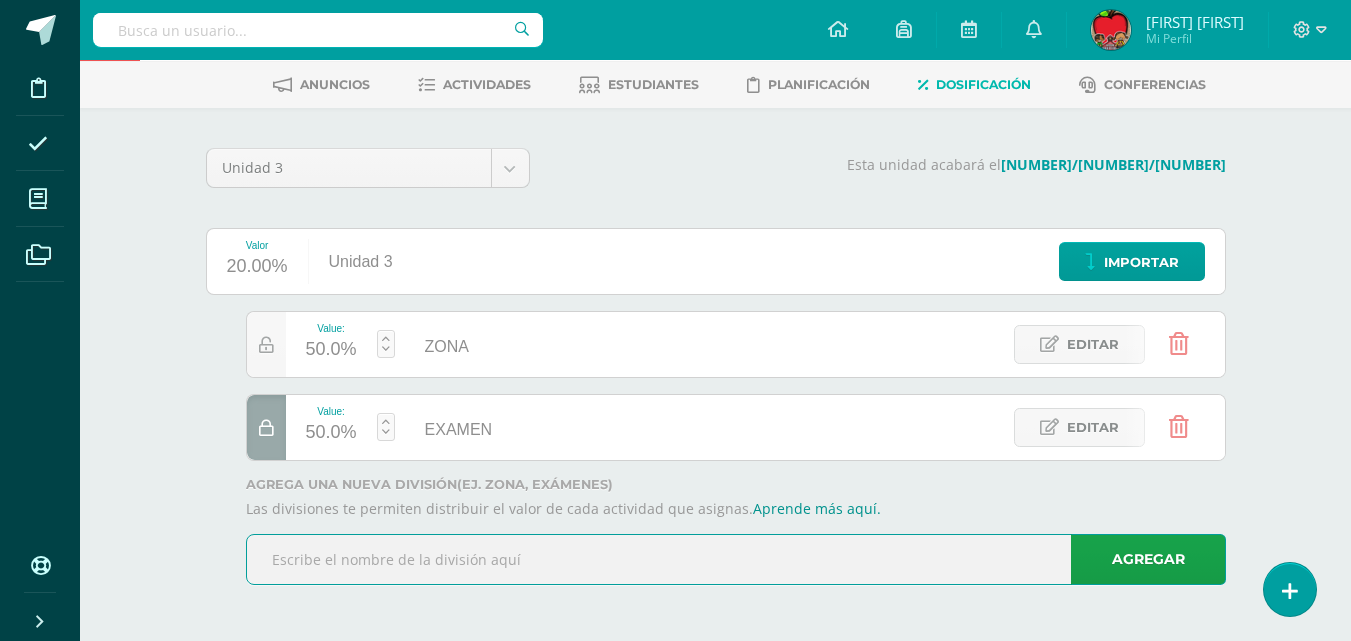 scroll, scrollTop: 0, scrollLeft: 0, axis: both 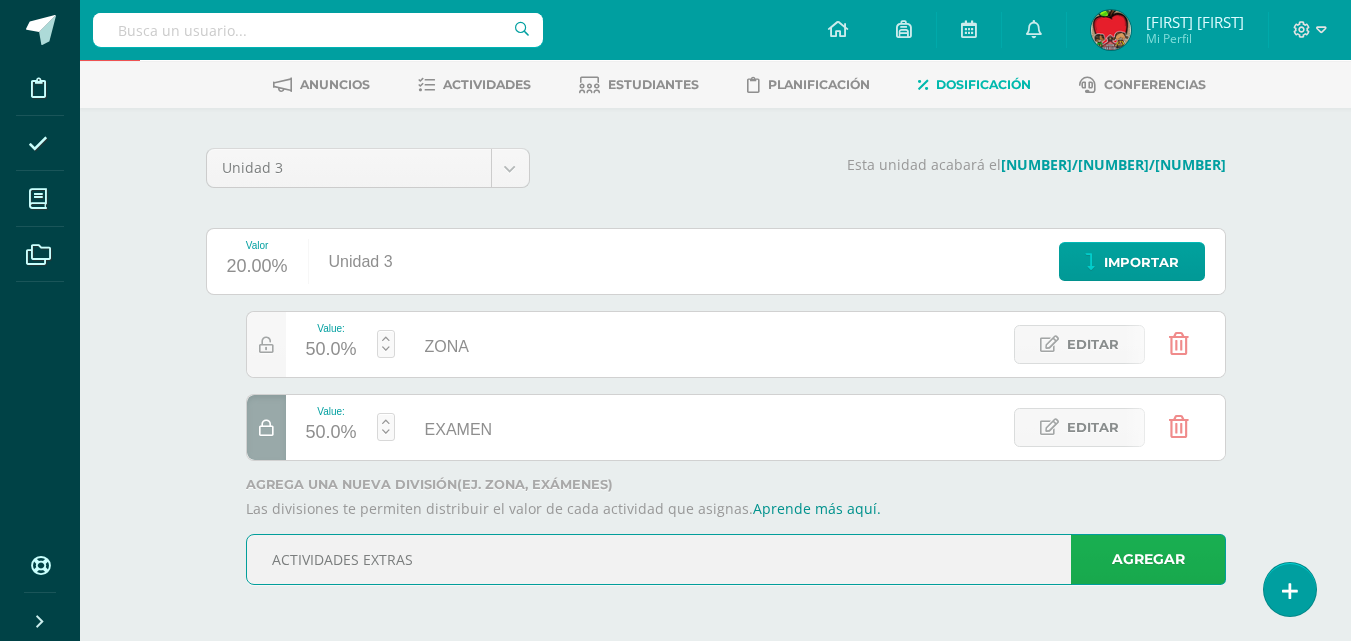type on "ACTIVIDADES EXTRAS" 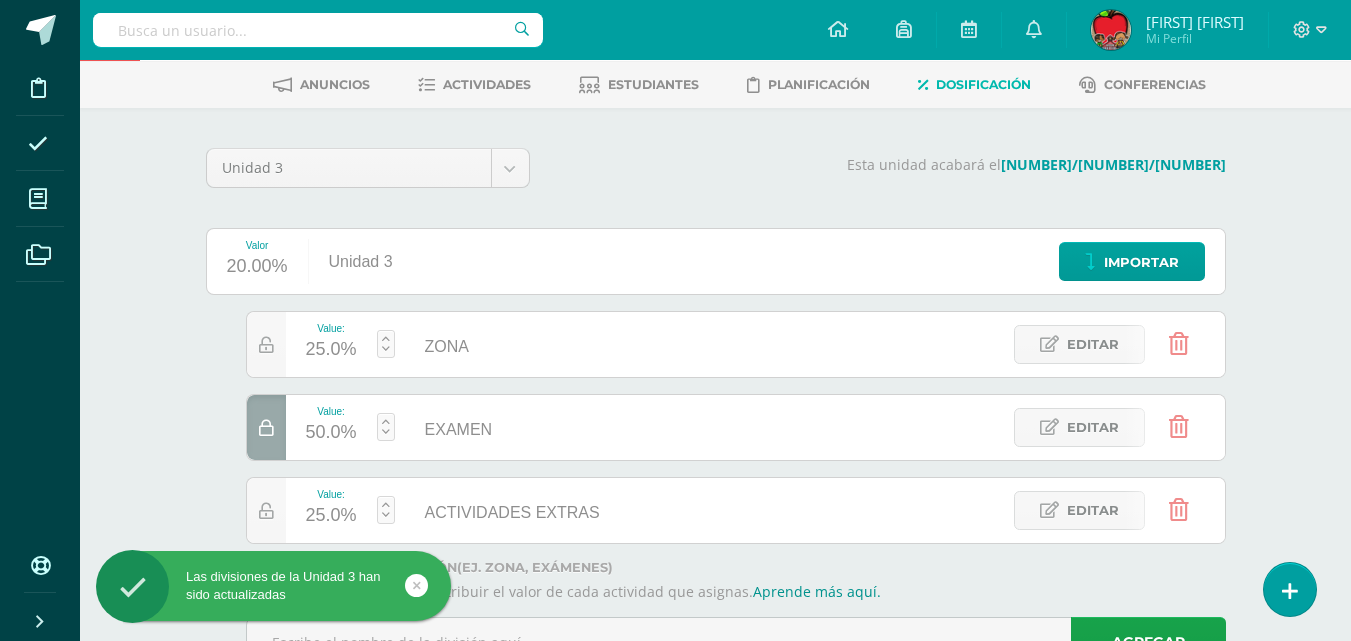 click on "25.0%" at bounding box center (331, 350) 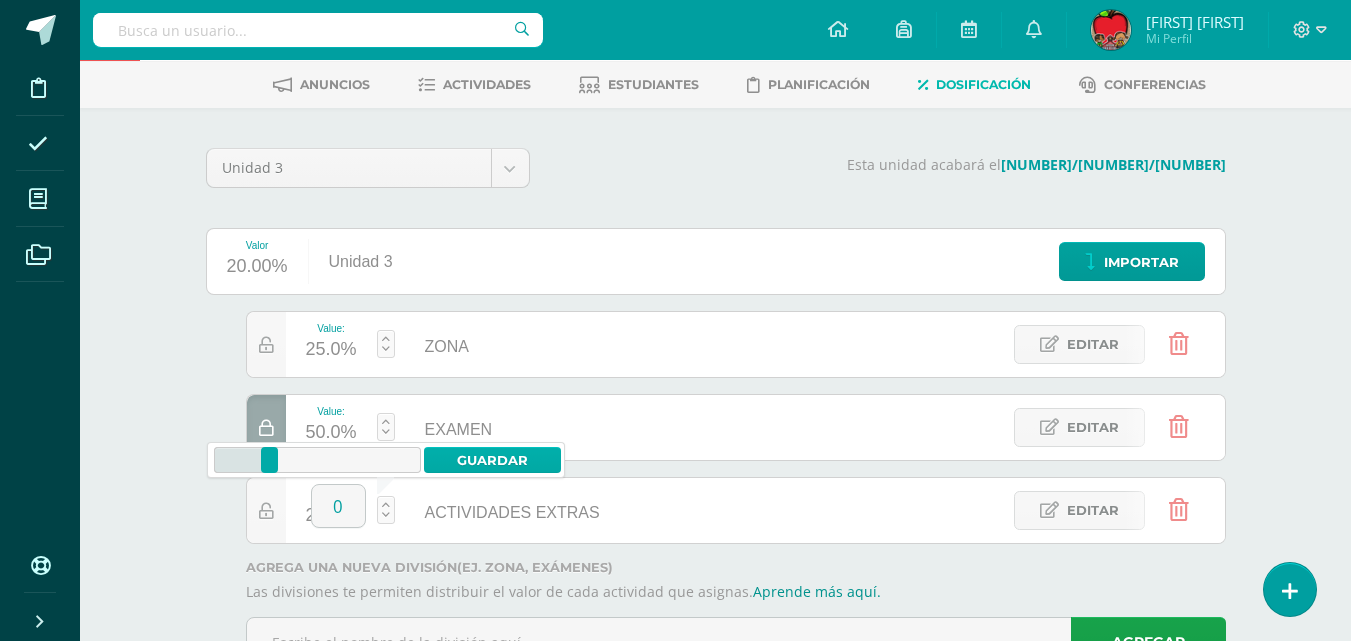type on "0" 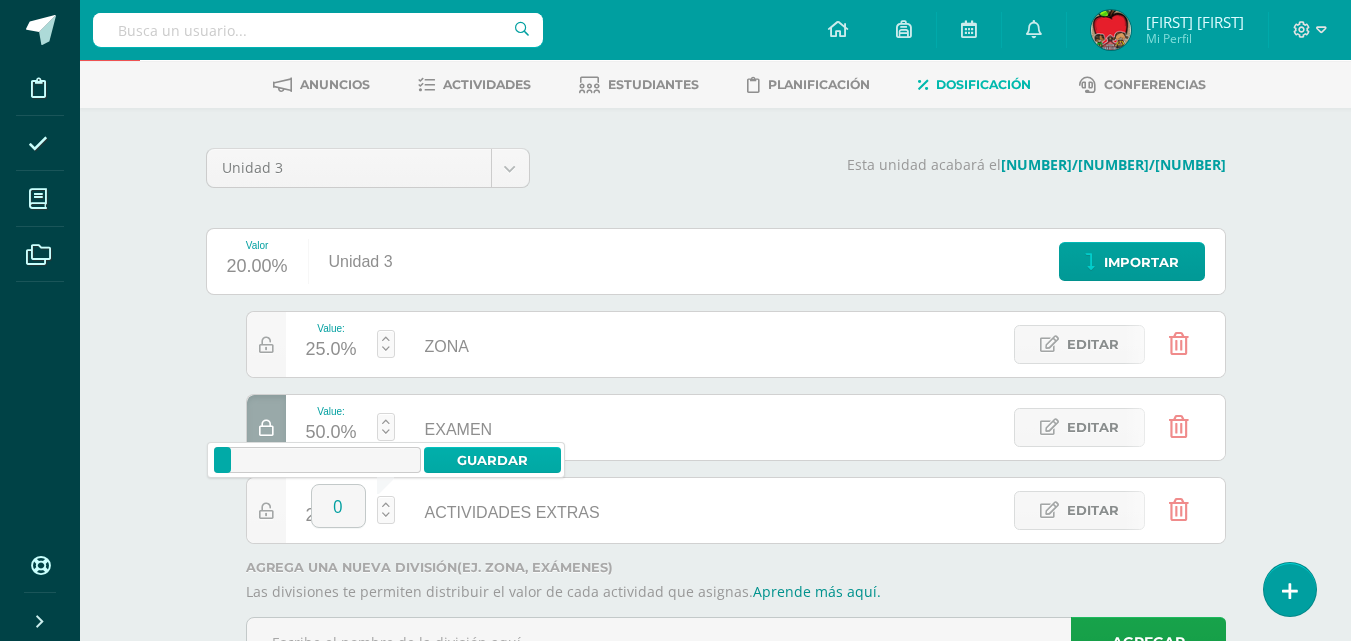 click on "Guardar" at bounding box center [492, 460] 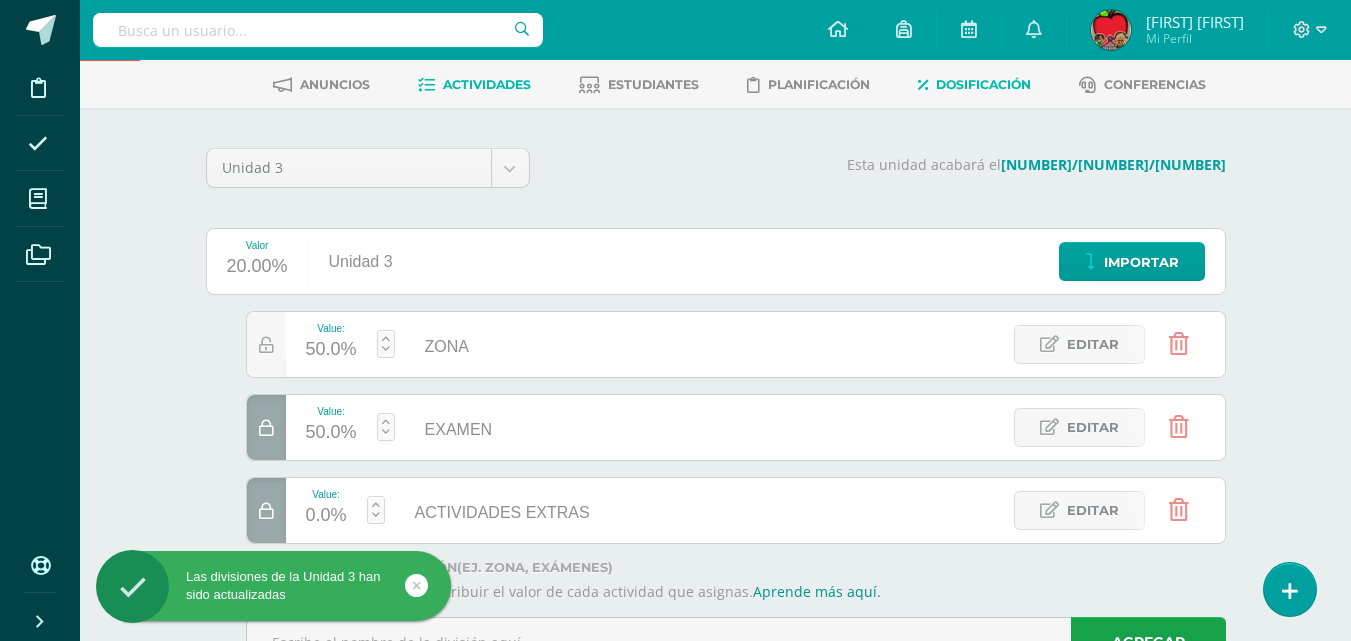 click on "Actividades" at bounding box center [487, 84] 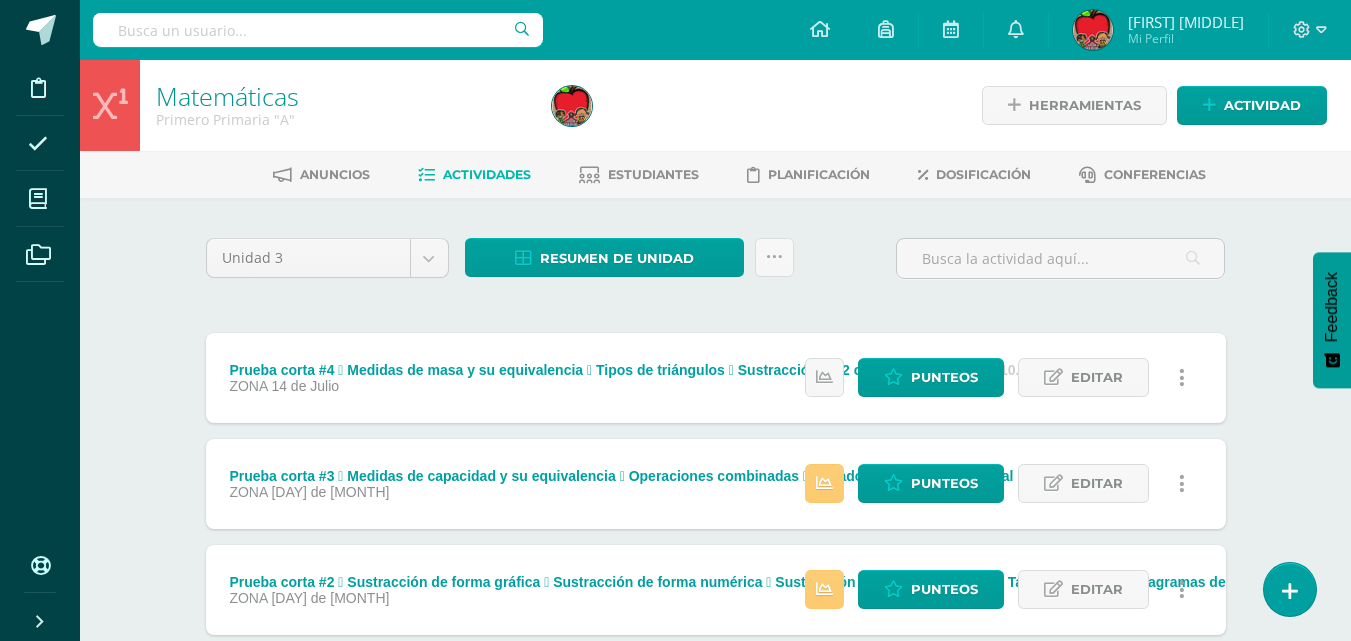 scroll, scrollTop: 0, scrollLeft: 0, axis: both 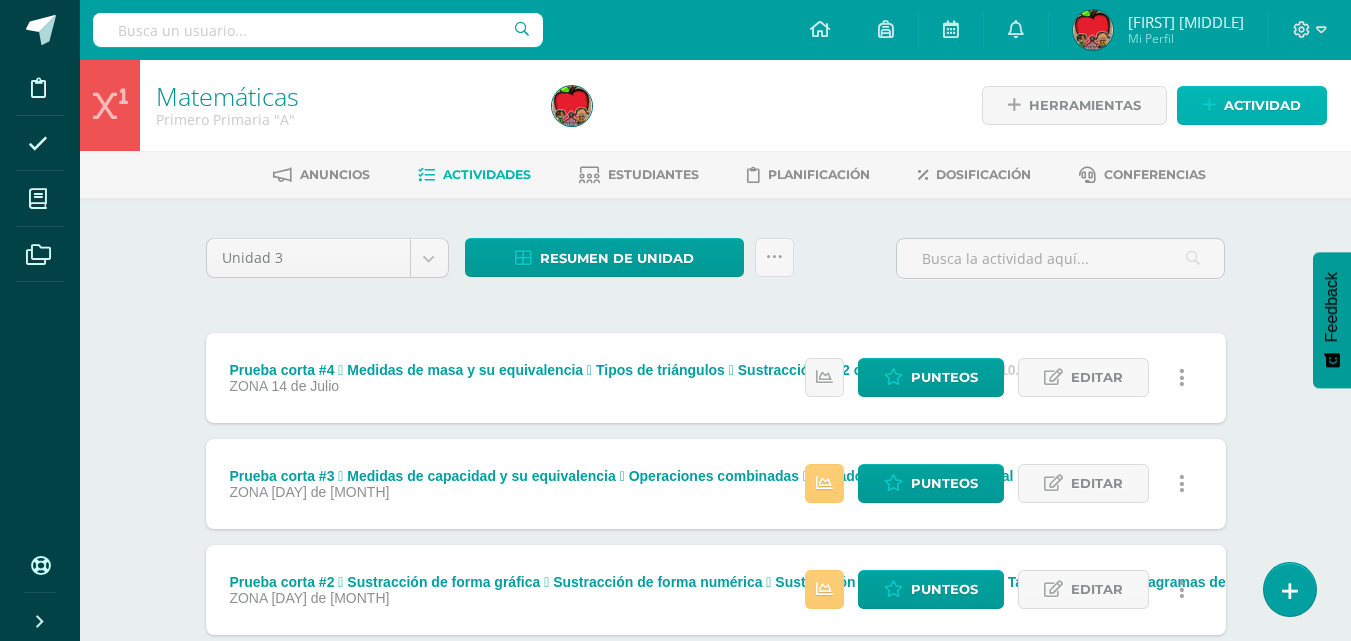 click on "Actividad" at bounding box center [1262, 105] 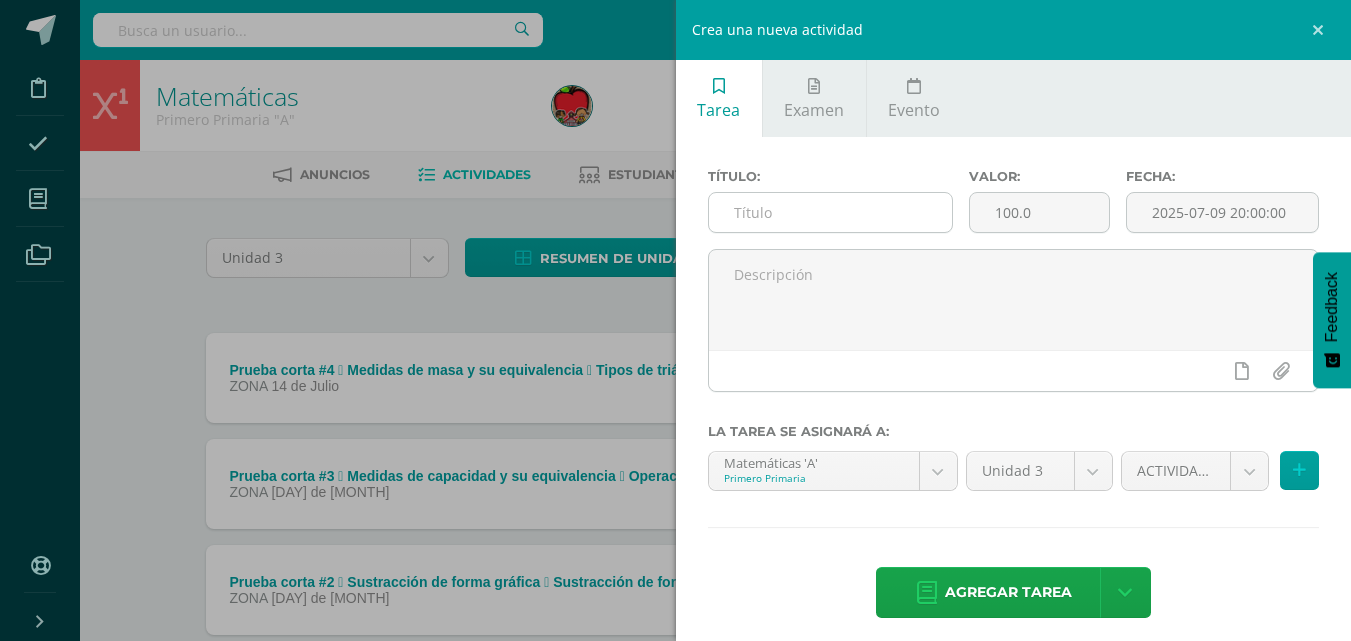 click at bounding box center (830, 212) 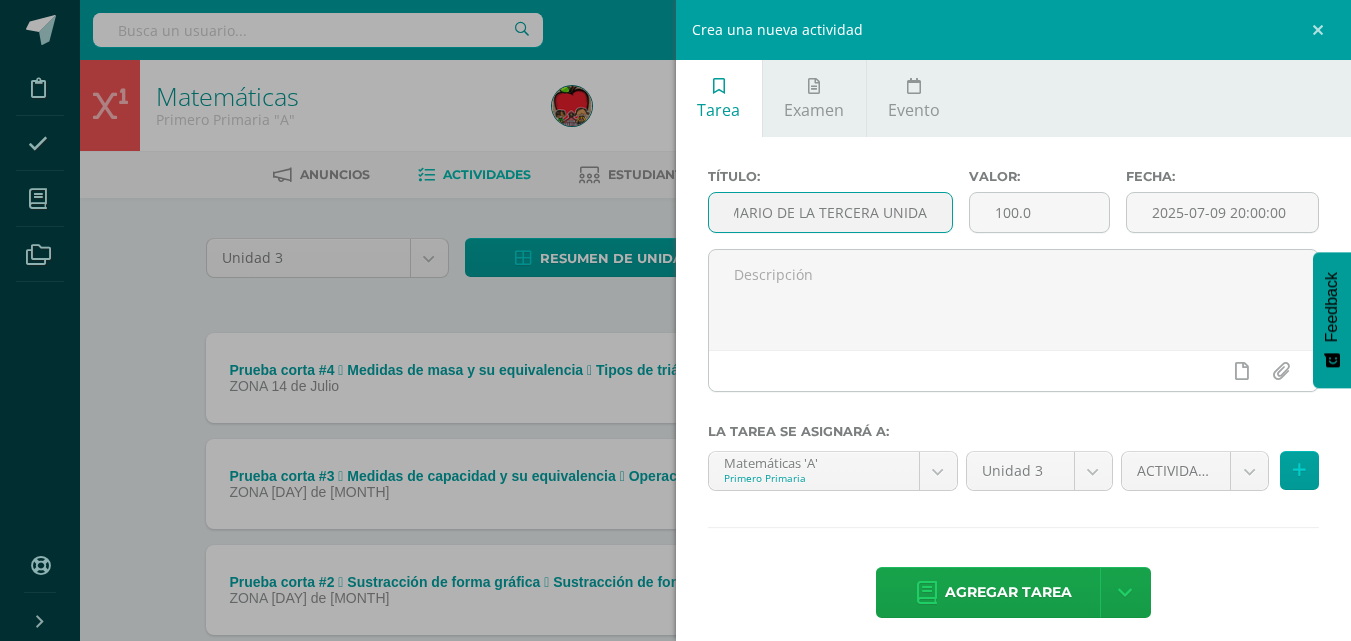 scroll, scrollTop: 0, scrollLeft: 34, axis: horizontal 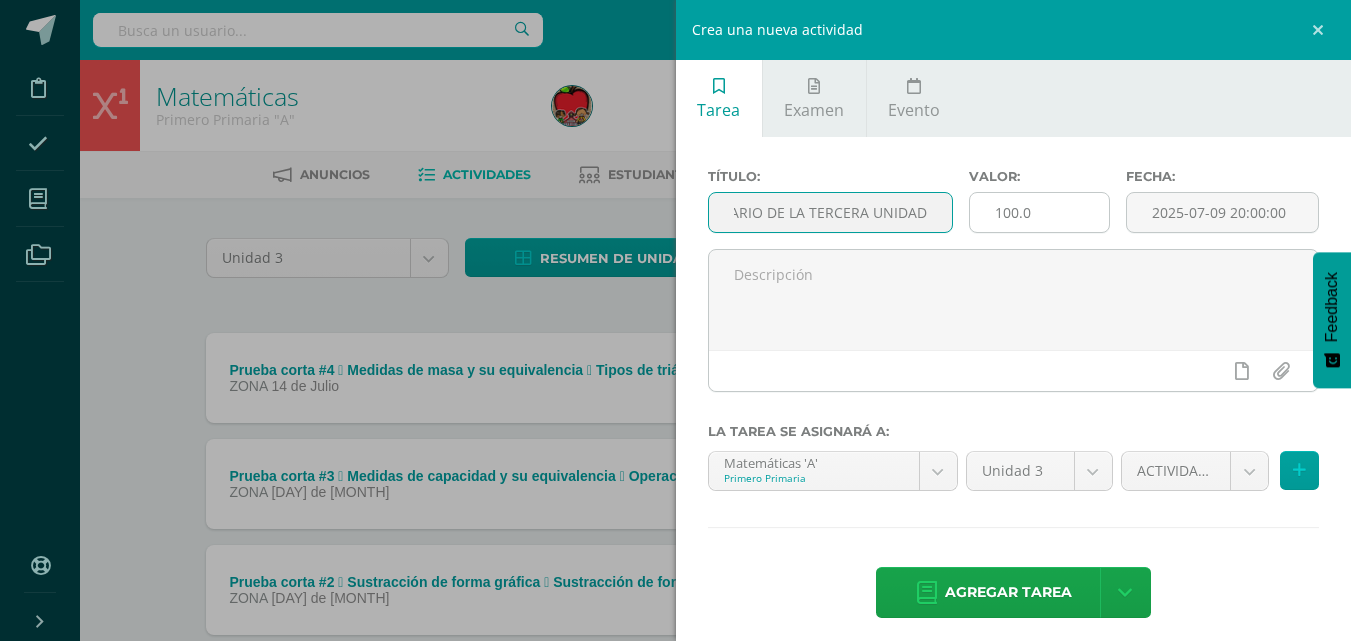 type on "TEMARIO DE LA TERCERA UNIDAD" 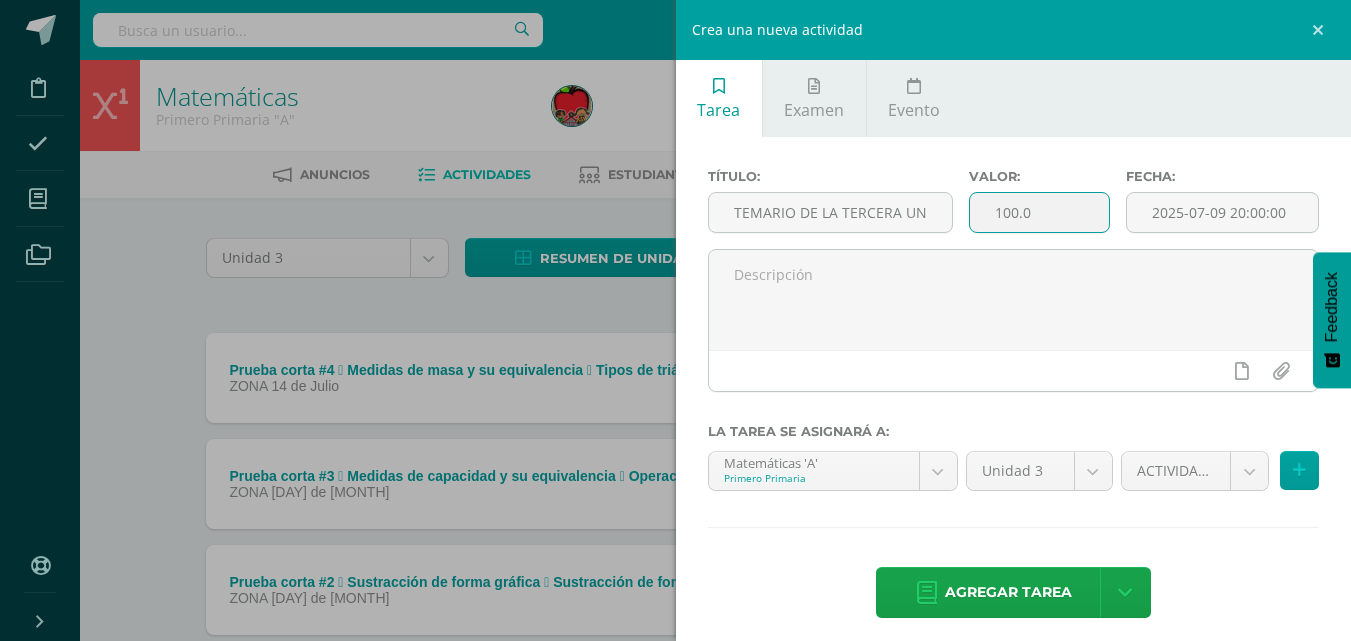 drag, startPoint x: 988, startPoint y: 210, endPoint x: 1030, endPoint y: 213, distance: 42.107006 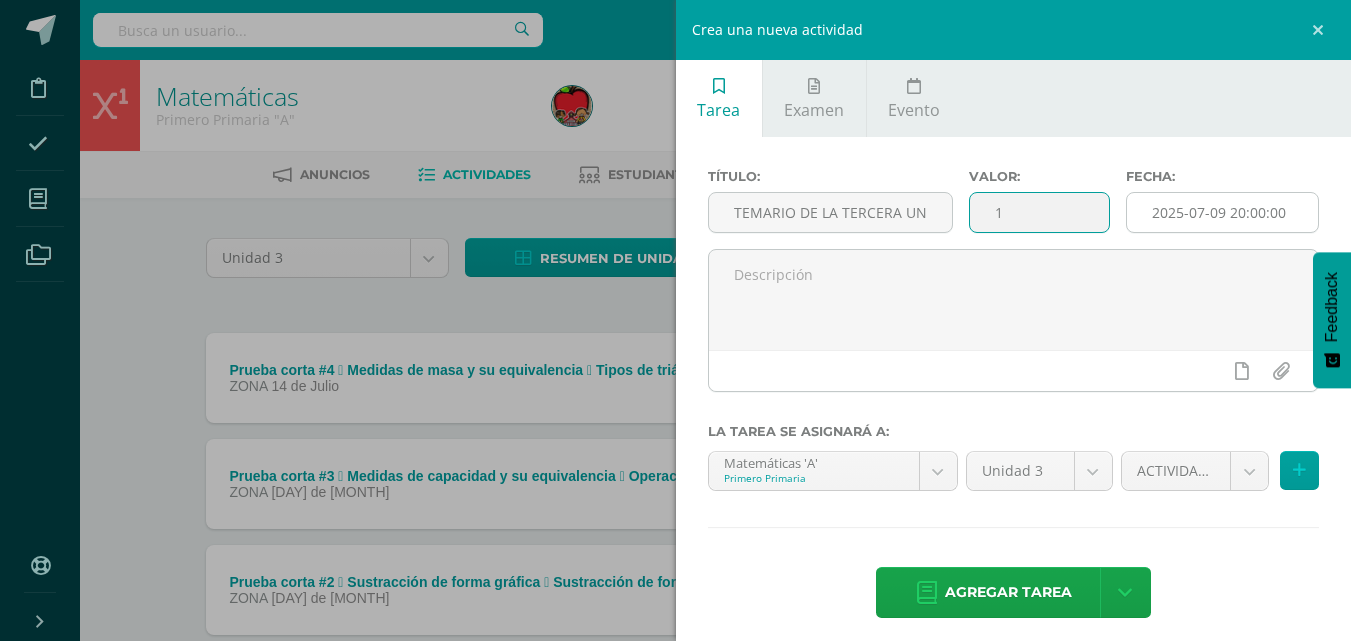 type on "1" 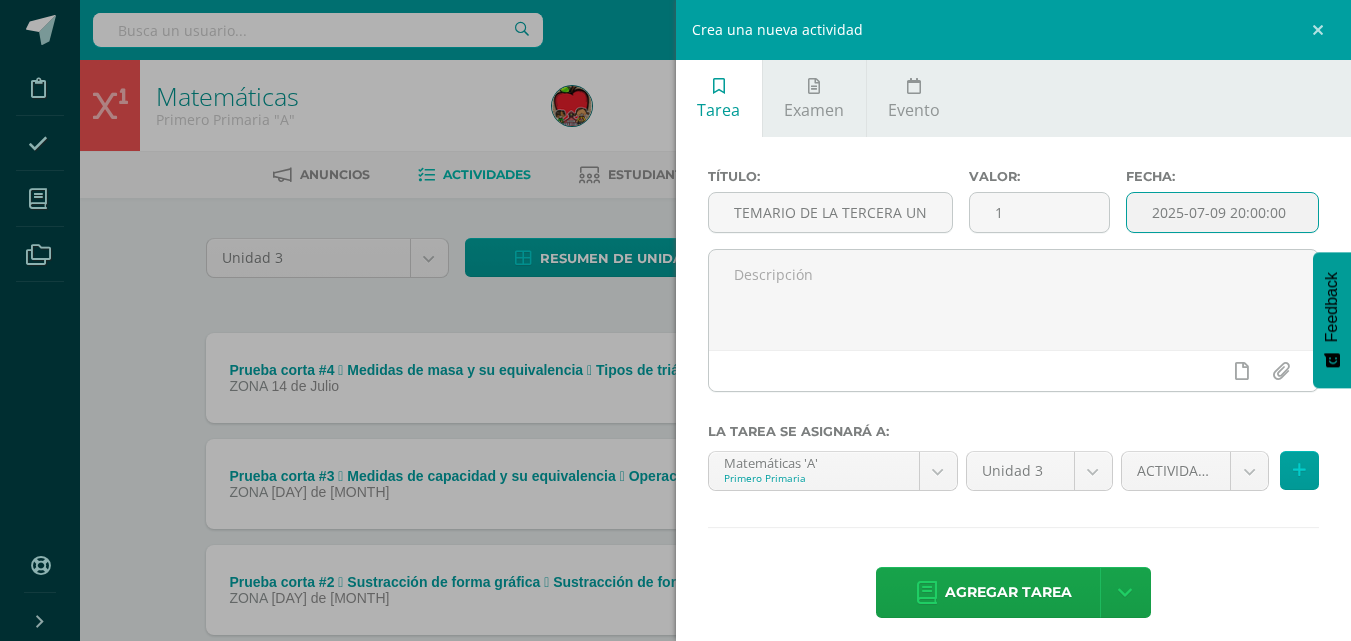 click on "2025-07-09 20:00:00" at bounding box center [1222, 212] 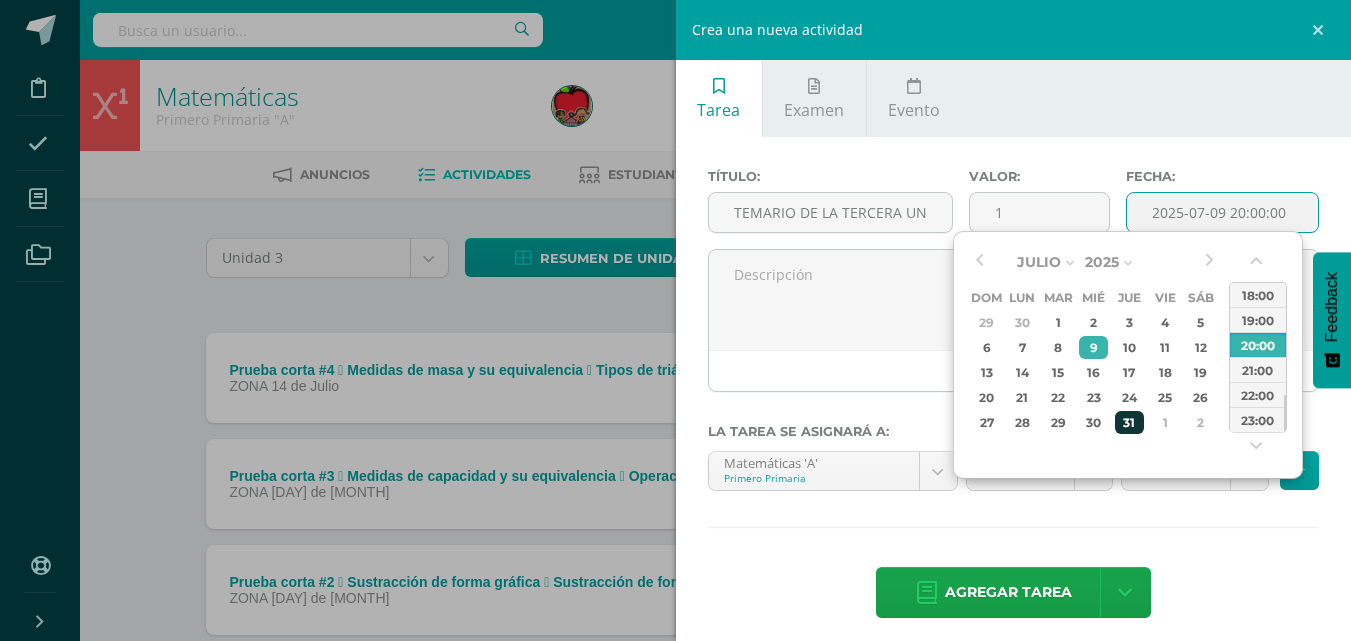 click on "31" at bounding box center (1129, 322) 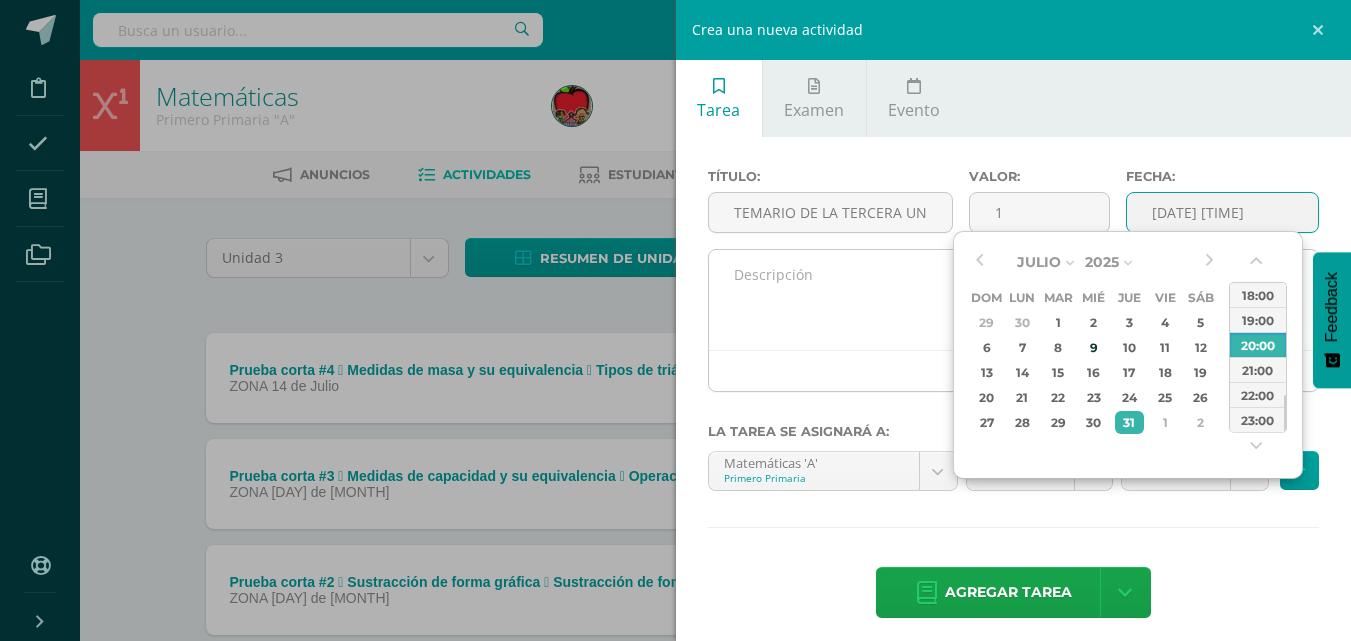 click at bounding box center [1014, 300] 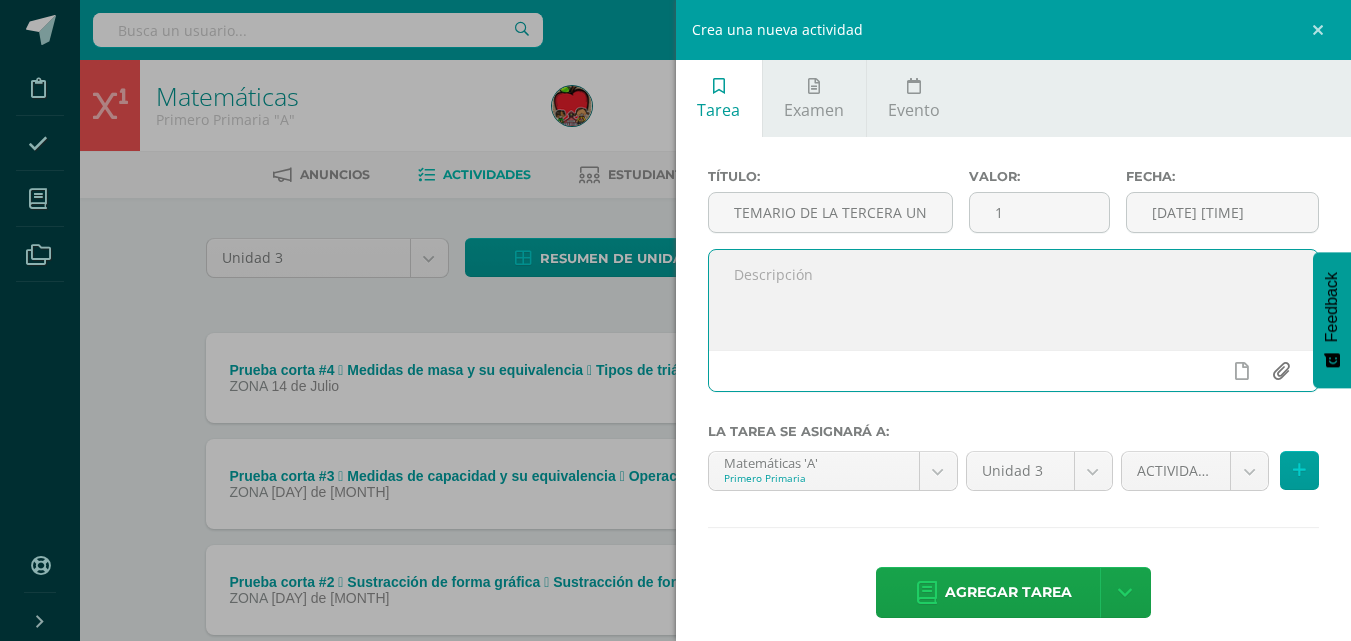 click at bounding box center [1280, 371] 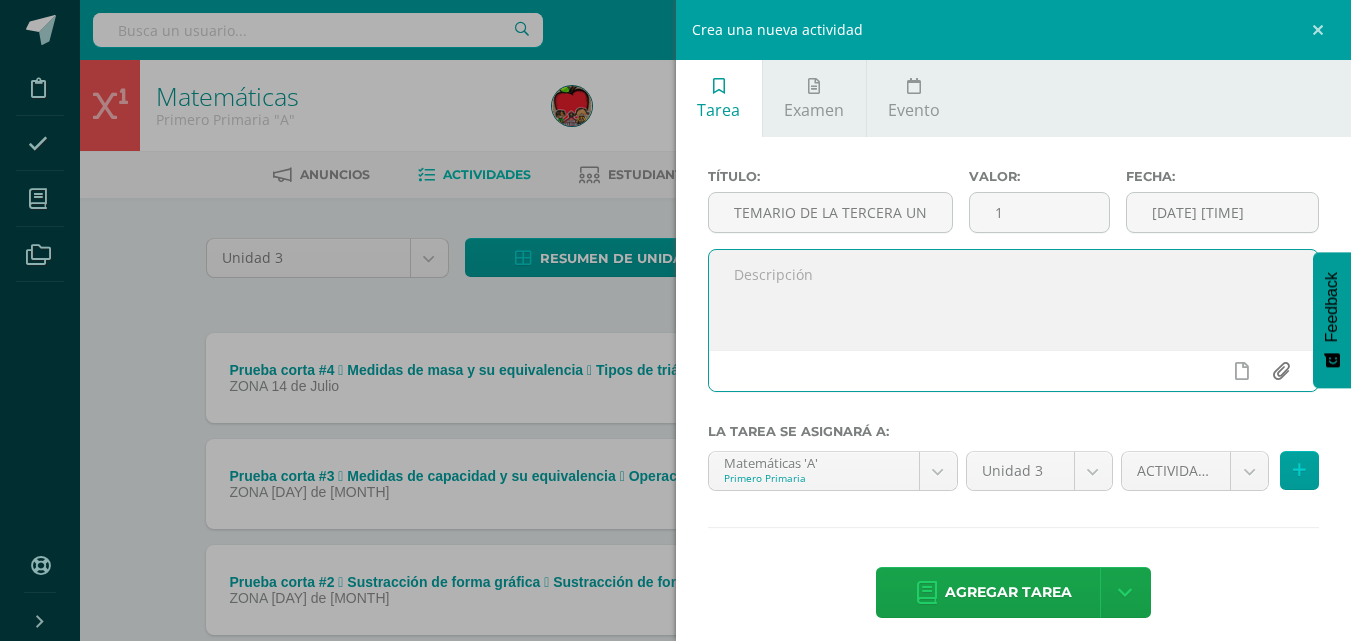 type on "C:\fakepath\TEMARIO 3RA UNIDAD.pdf" 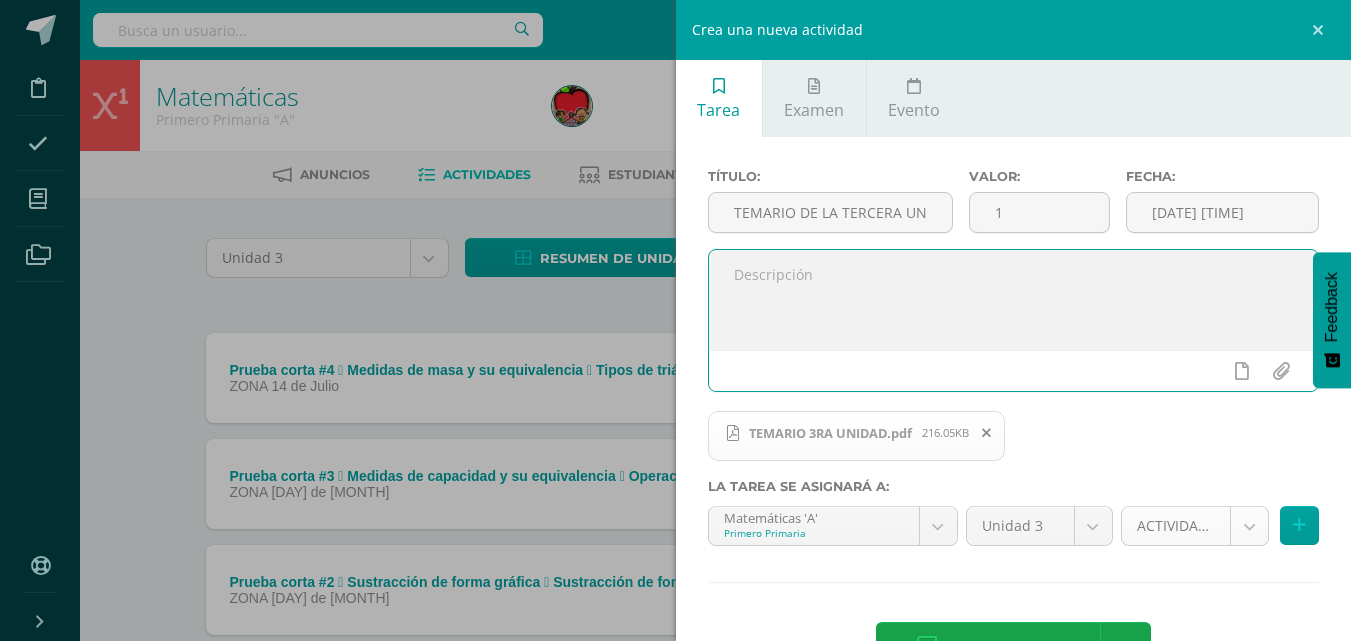 click on "Disciplina Asistencia Mis cursos Archivos Soporte
Centro de ayuda
Últimas actualizaciones
Cerrar panel
Expresión Artística
Primero
Primaria
"A"
Actividades Estudiantes Planificación Dosificación
Formación Ciudadana
Primero
Primaria
"A"
Actividades Estudiantes Planificación Dosificación
Formación Musical
Primero
Primaria
"A"
Actividades Estudiantes Planificación Dosificación
L.1 Idioma Español
Actividades Estudiantes Planificación Dosificación
0" at bounding box center [675, 437] 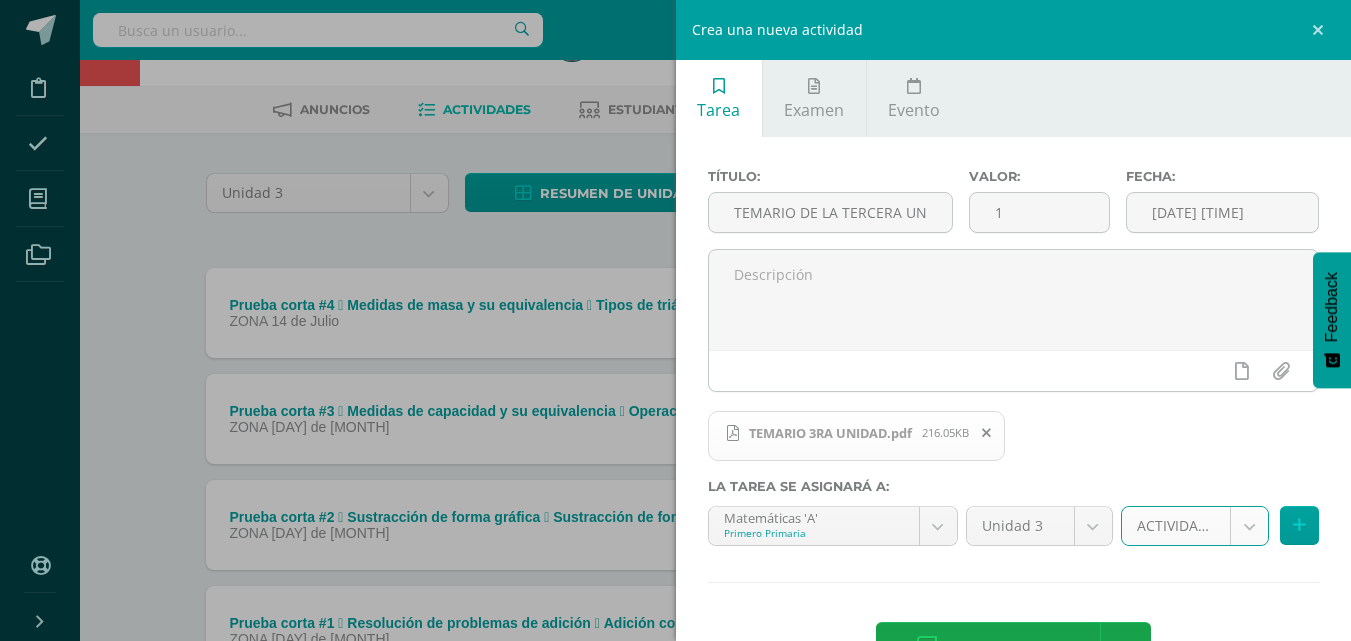 scroll, scrollTop: 68, scrollLeft: 0, axis: vertical 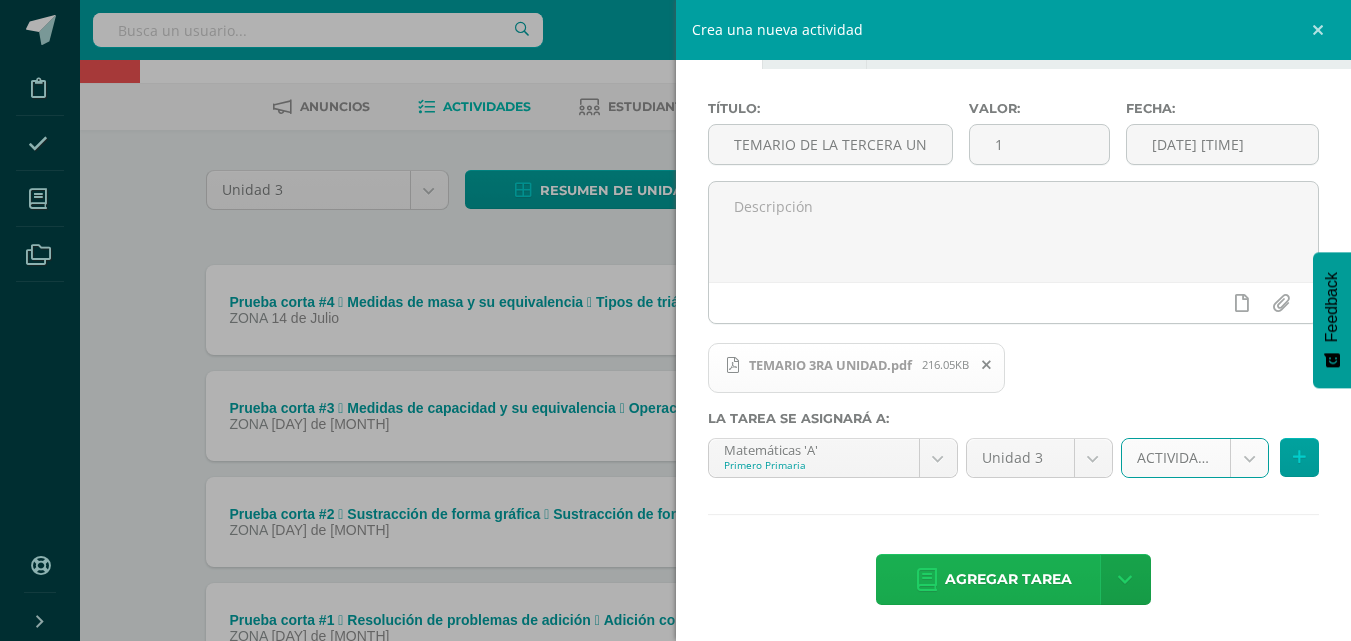 click on "Agregar tarea" at bounding box center [1008, 579] 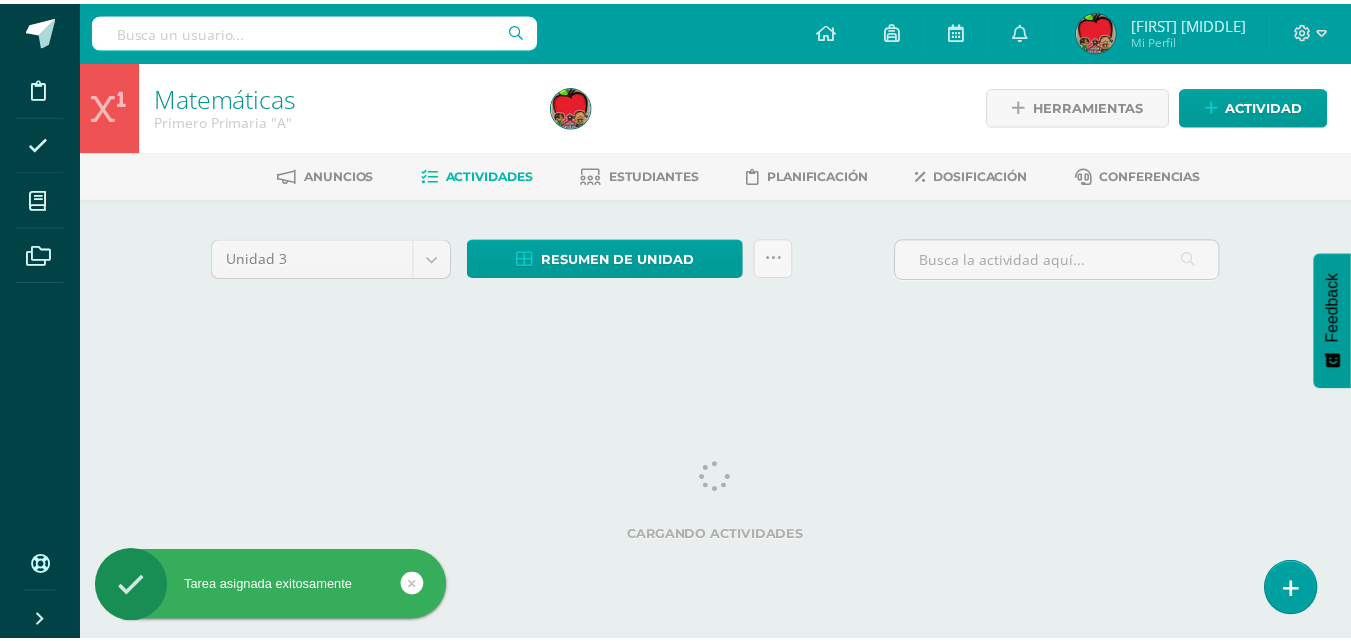 scroll, scrollTop: 0, scrollLeft: 0, axis: both 